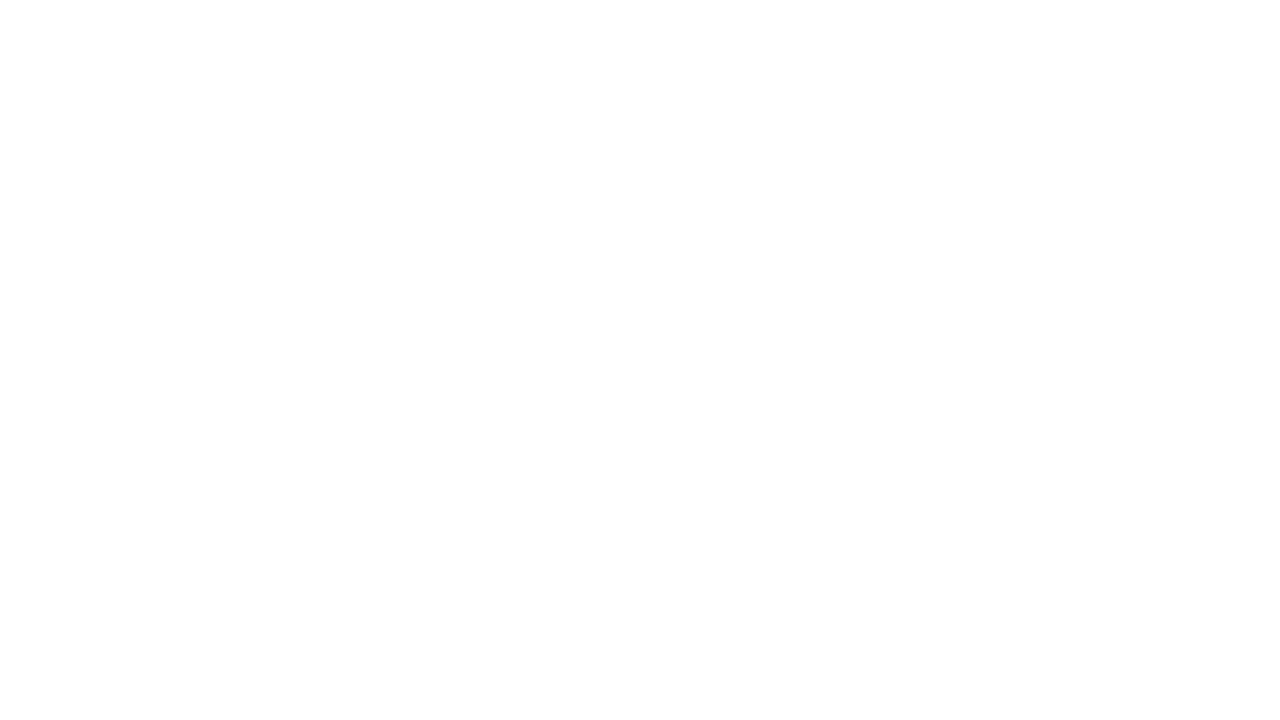 scroll, scrollTop: 0, scrollLeft: 0, axis: both 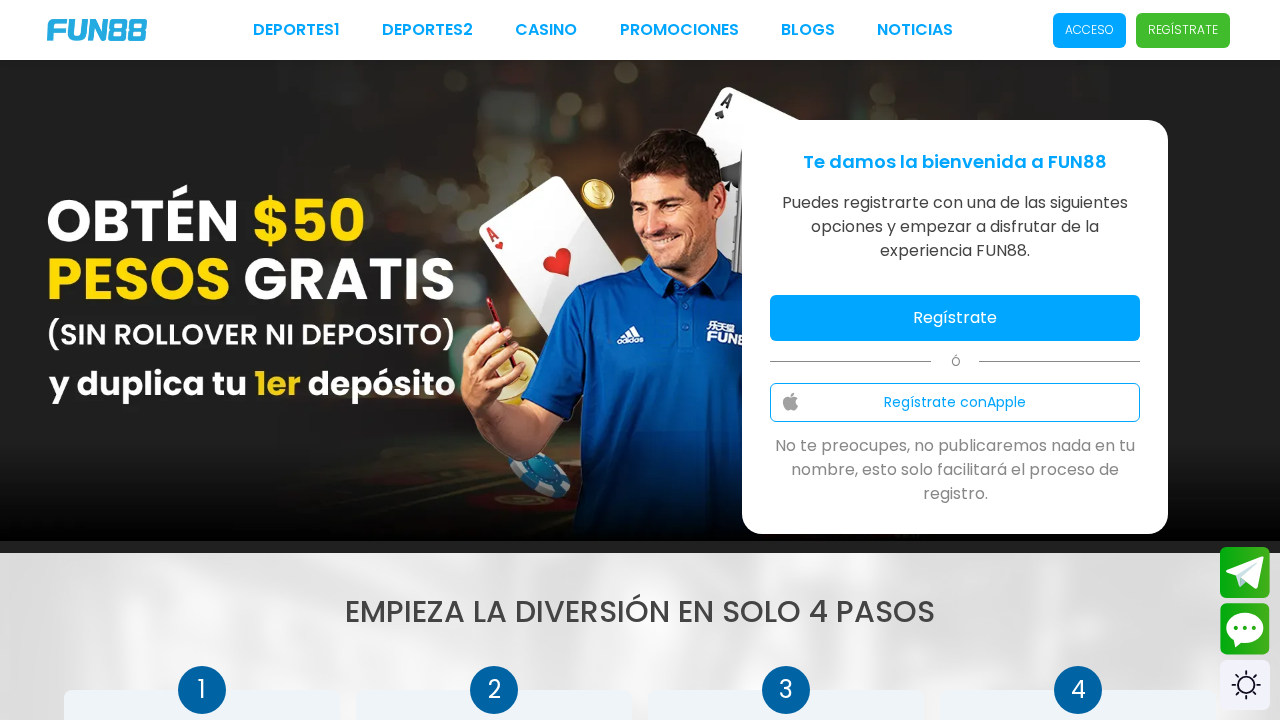 click on "Regístrate" at bounding box center (955, 318) 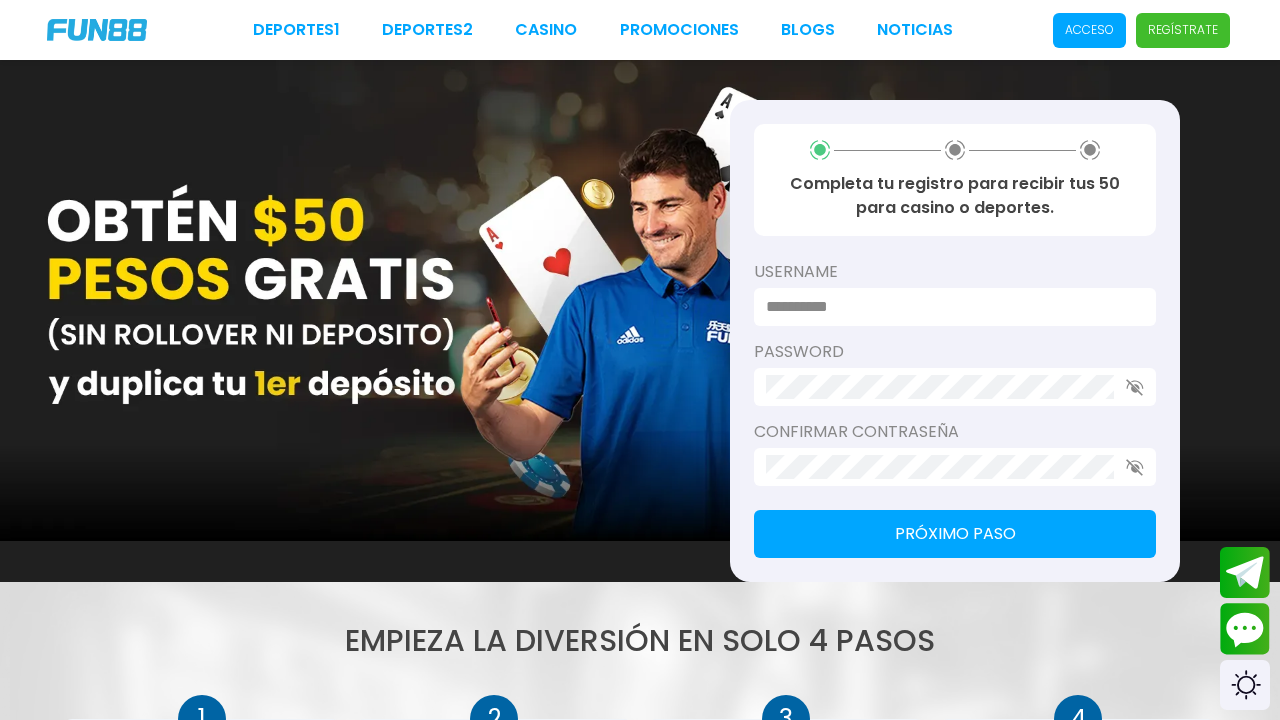 click at bounding box center [949, 307] 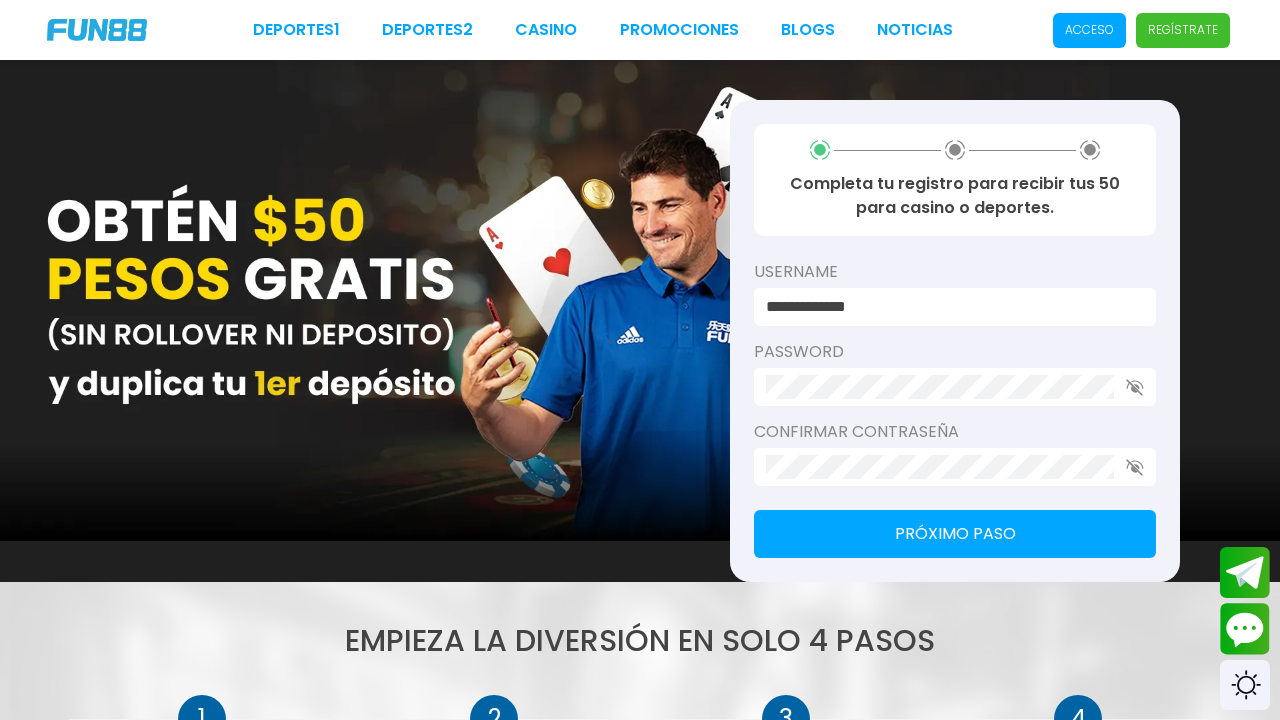 type on "**********" 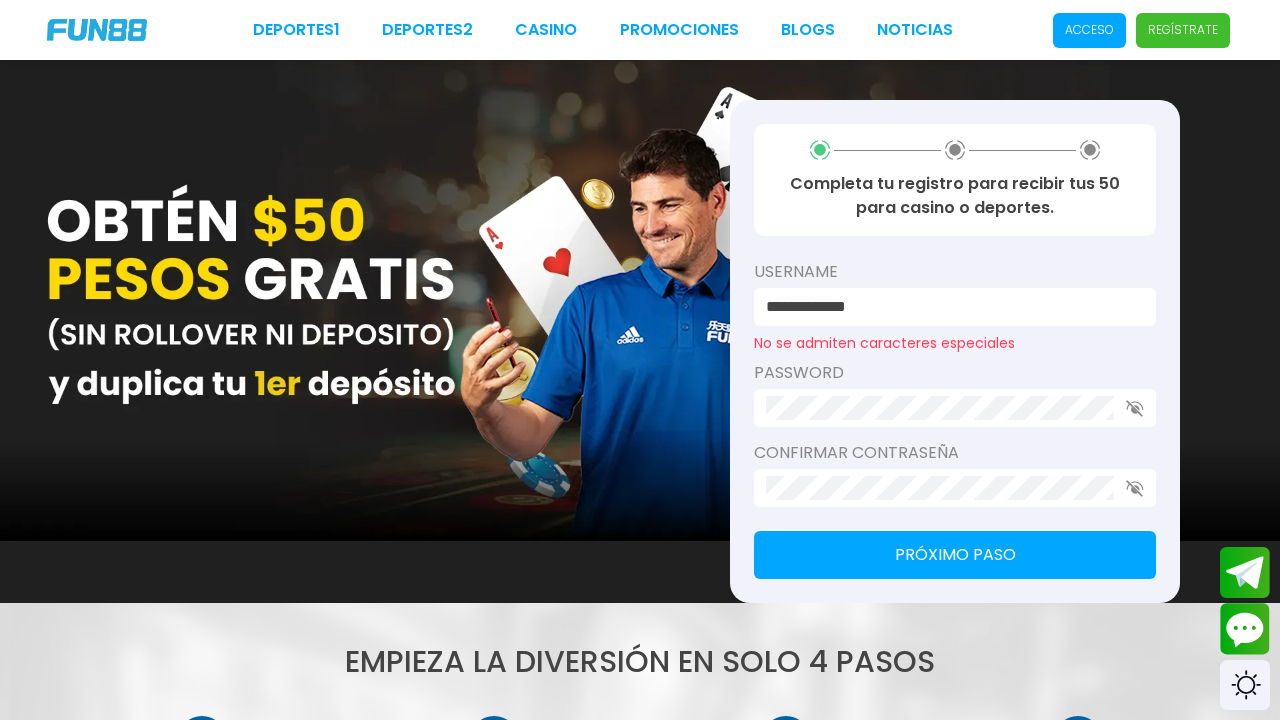 click on "Confirmar contraseña" at bounding box center (955, 453) 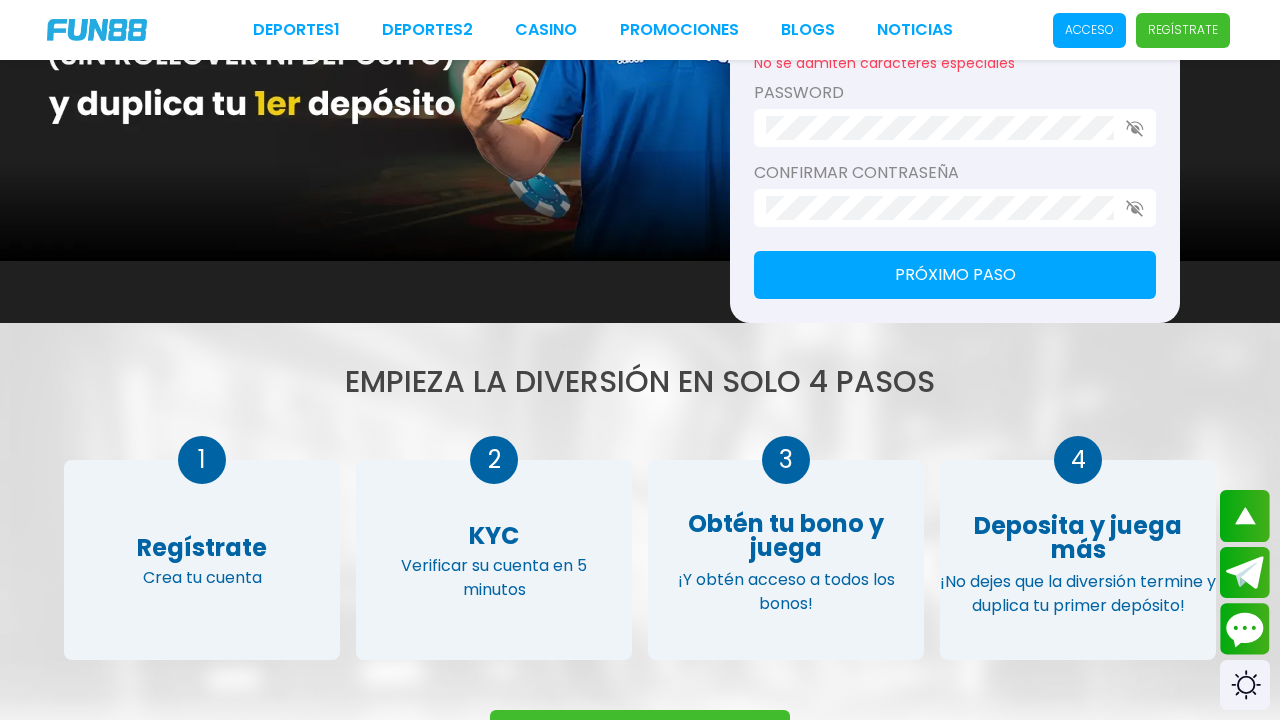 click on "Obtén tu bono y juega" at bounding box center [786, 532] 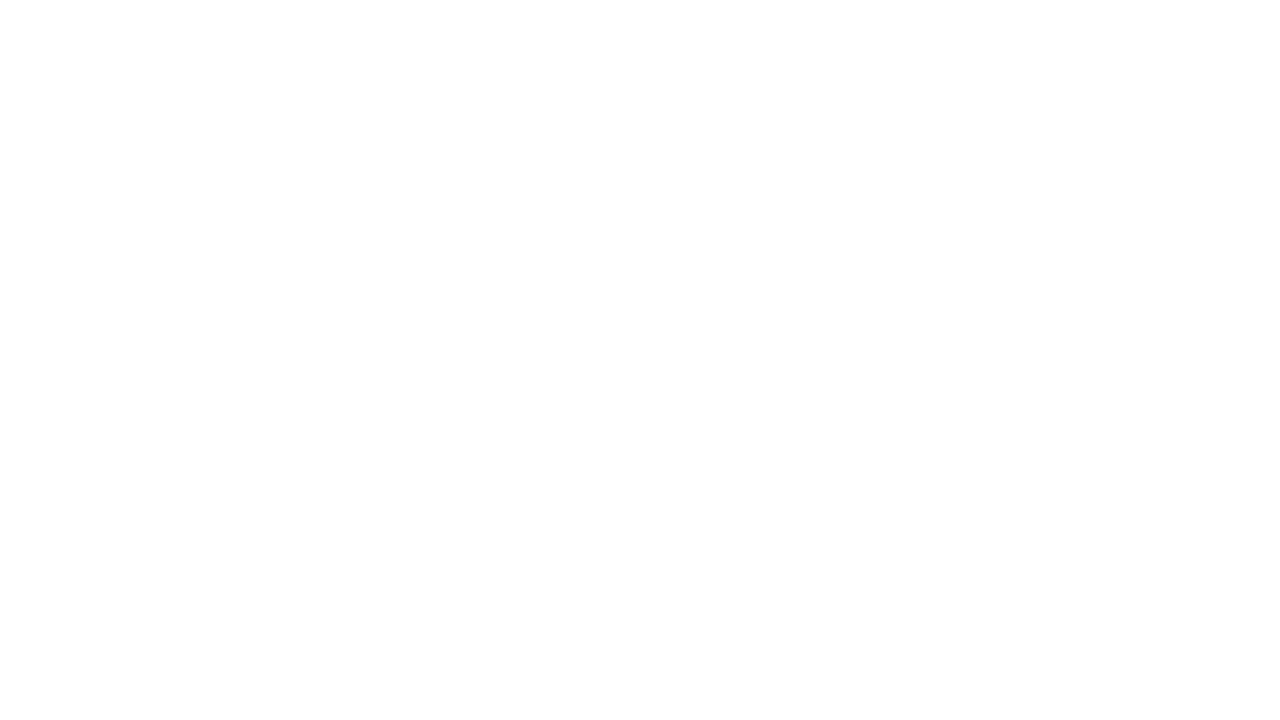 scroll, scrollTop: 0, scrollLeft: 0, axis: both 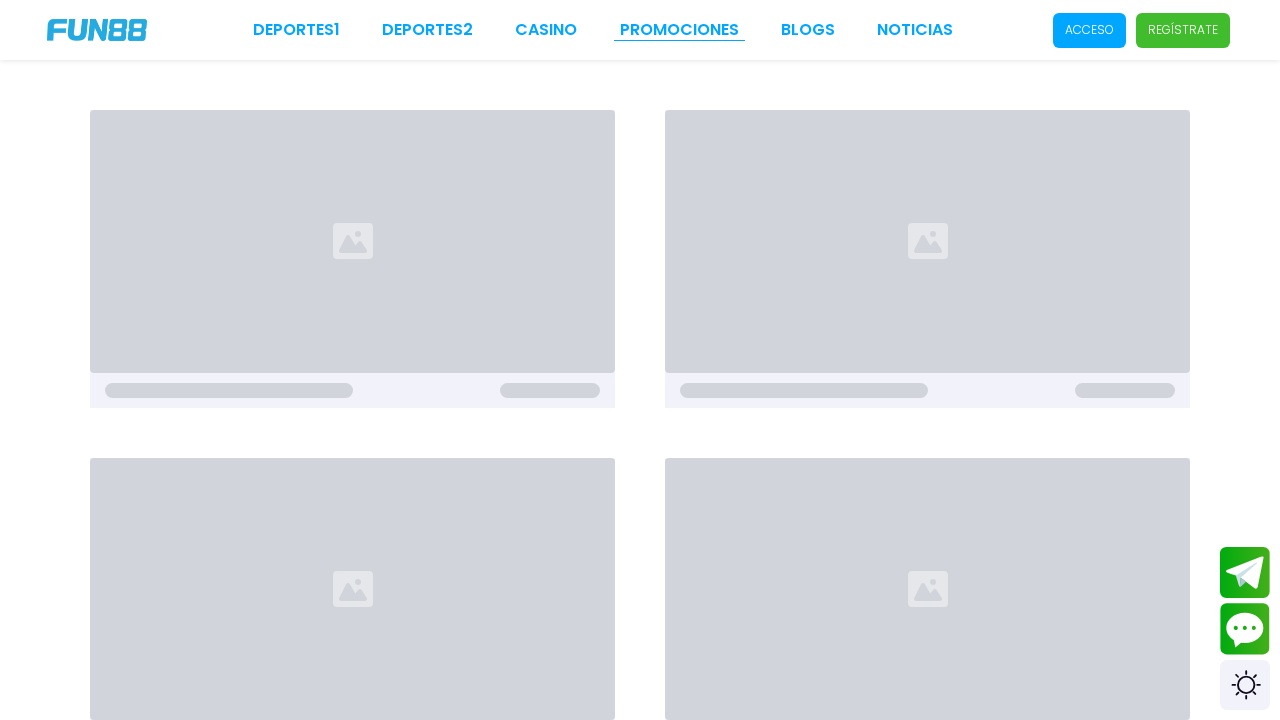 click on "Promociones" at bounding box center [679, 30] 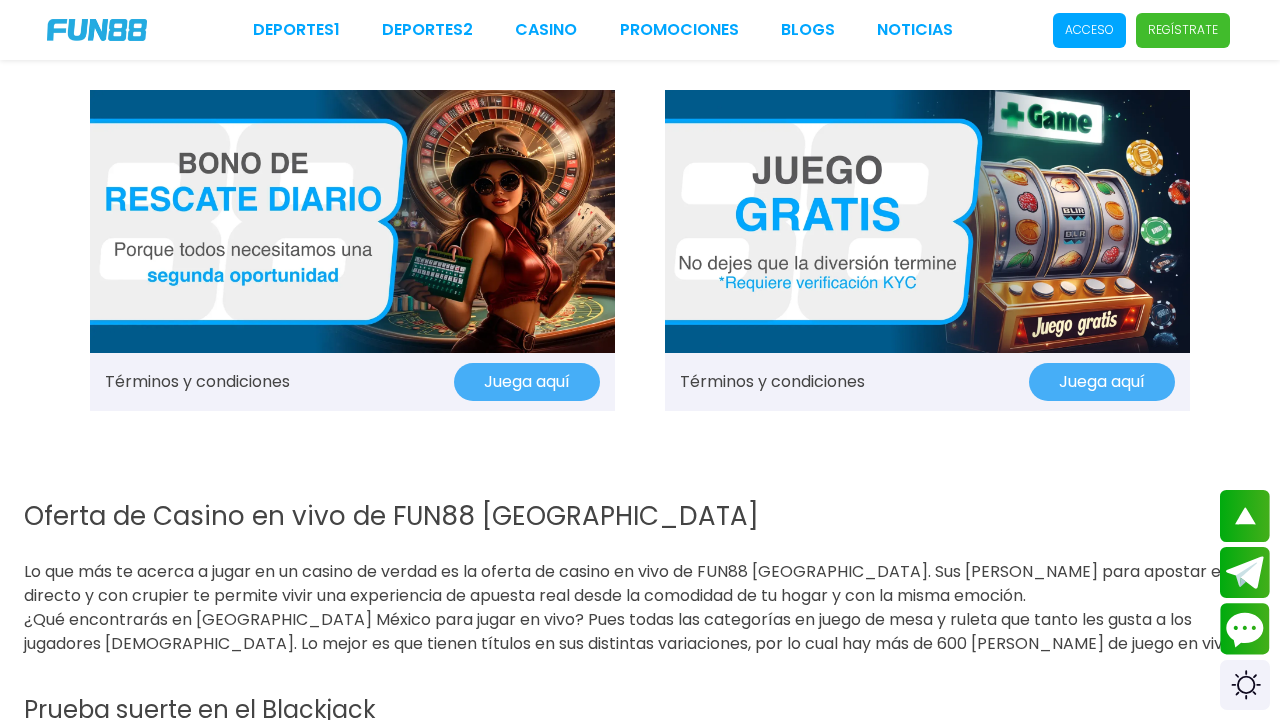 scroll, scrollTop: 1570, scrollLeft: 0, axis: vertical 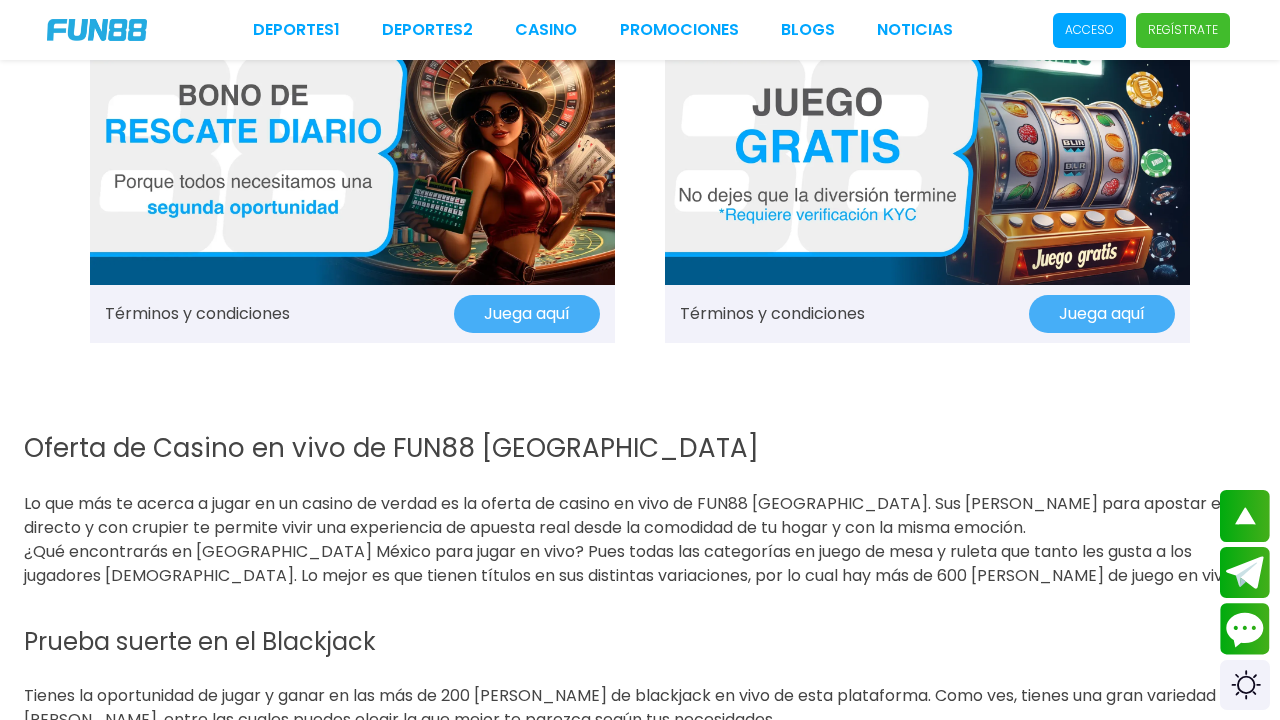 click on "Juega aquí" at bounding box center (1102, 314) 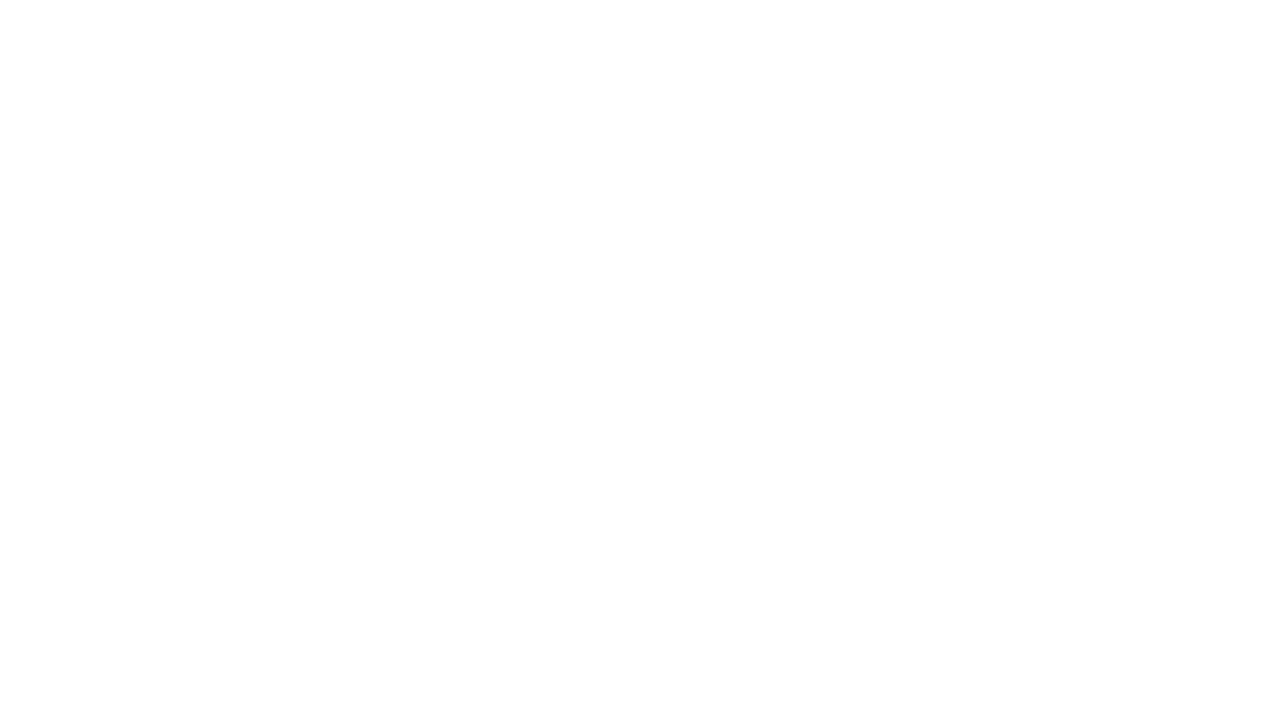 scroll, scrollTop: 0, scrollLeft: 0, axis: both 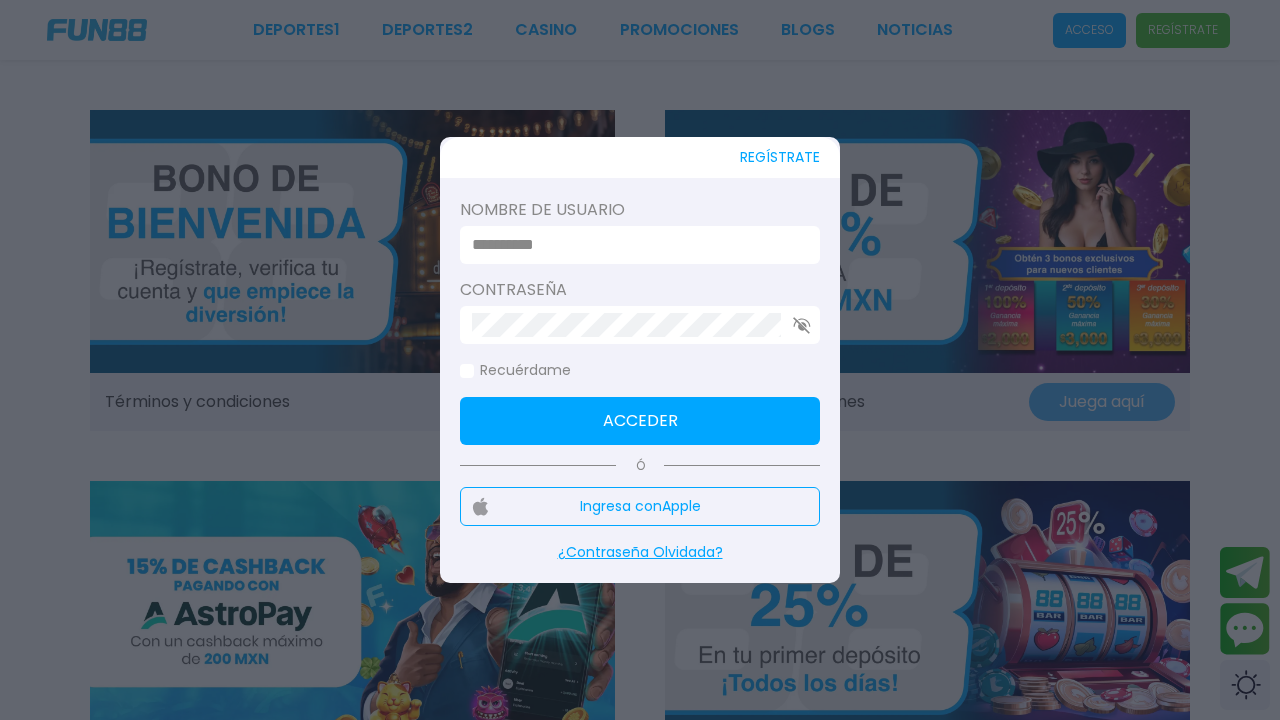 click at bounding box center [634, 245] 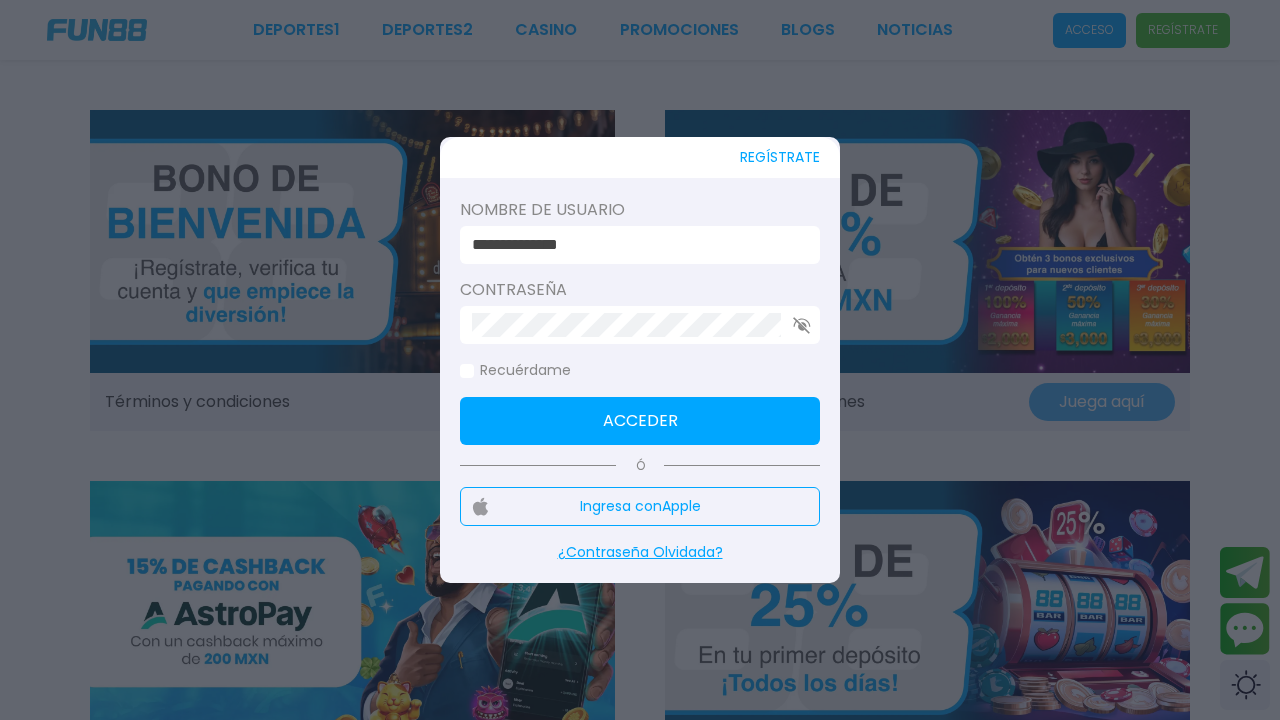 type on "**********" 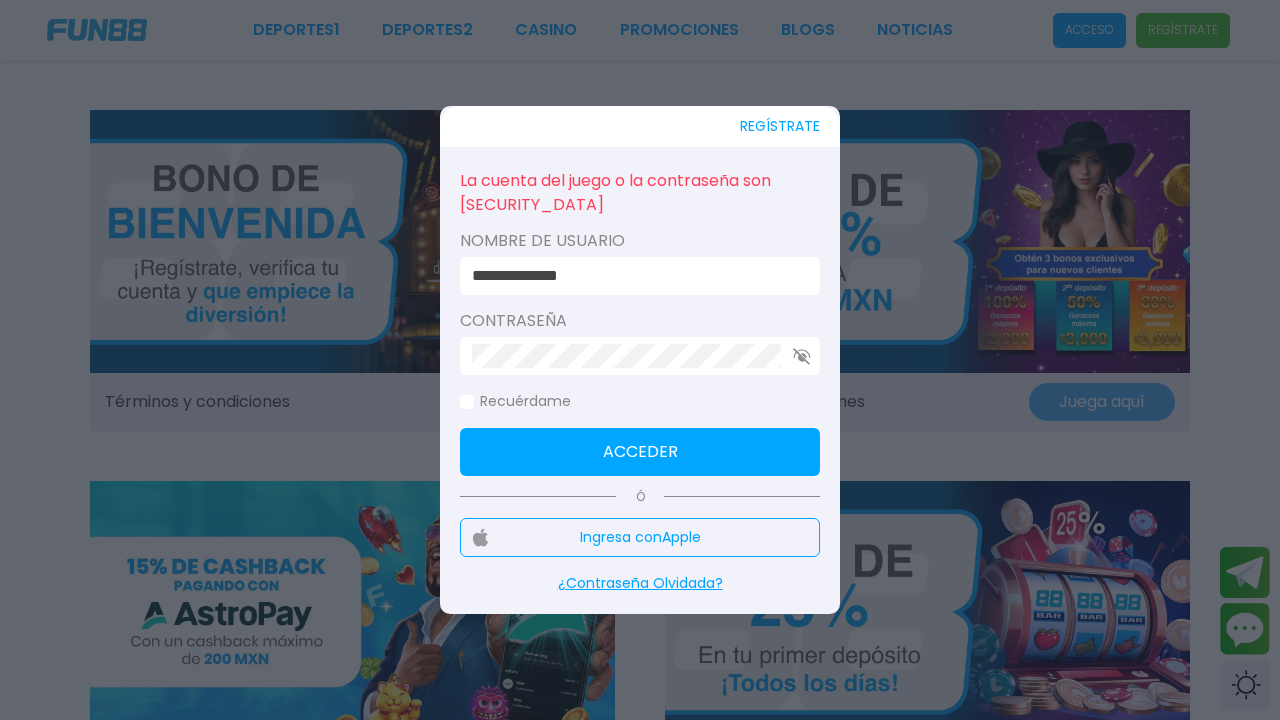 click on "Acceder" at bounding box center [640, 452] 